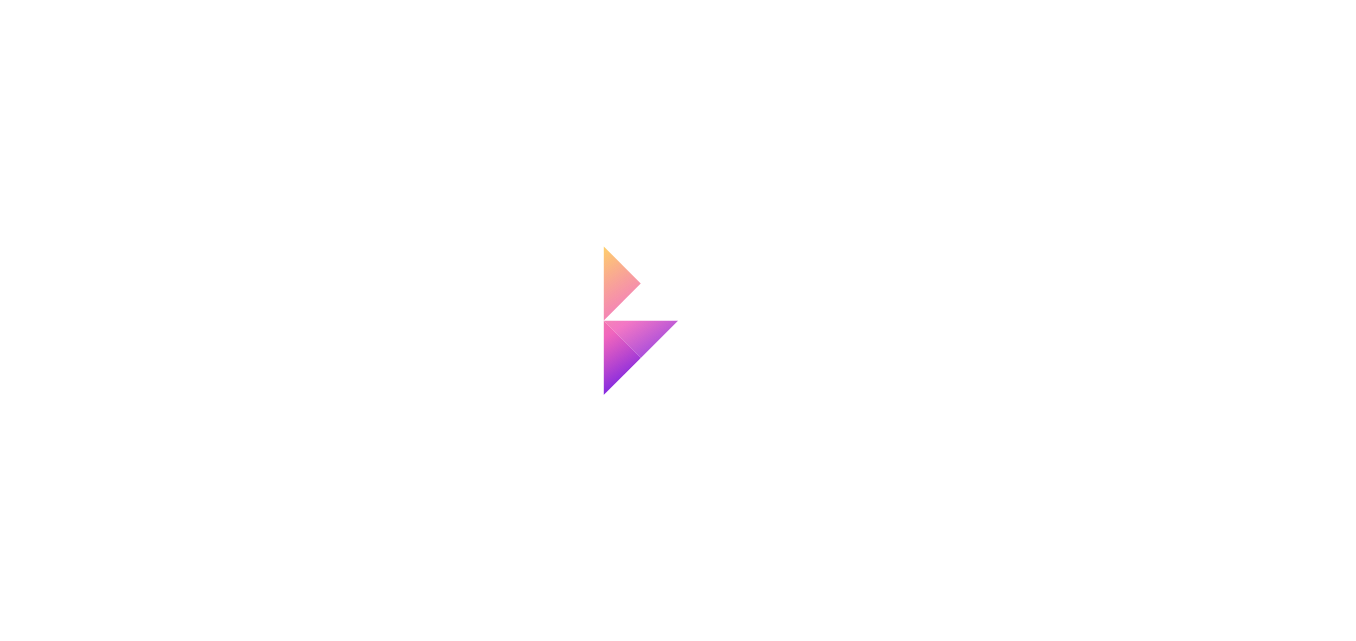scroll, scrollTop: 0, scrollLeft: 0, axis: both 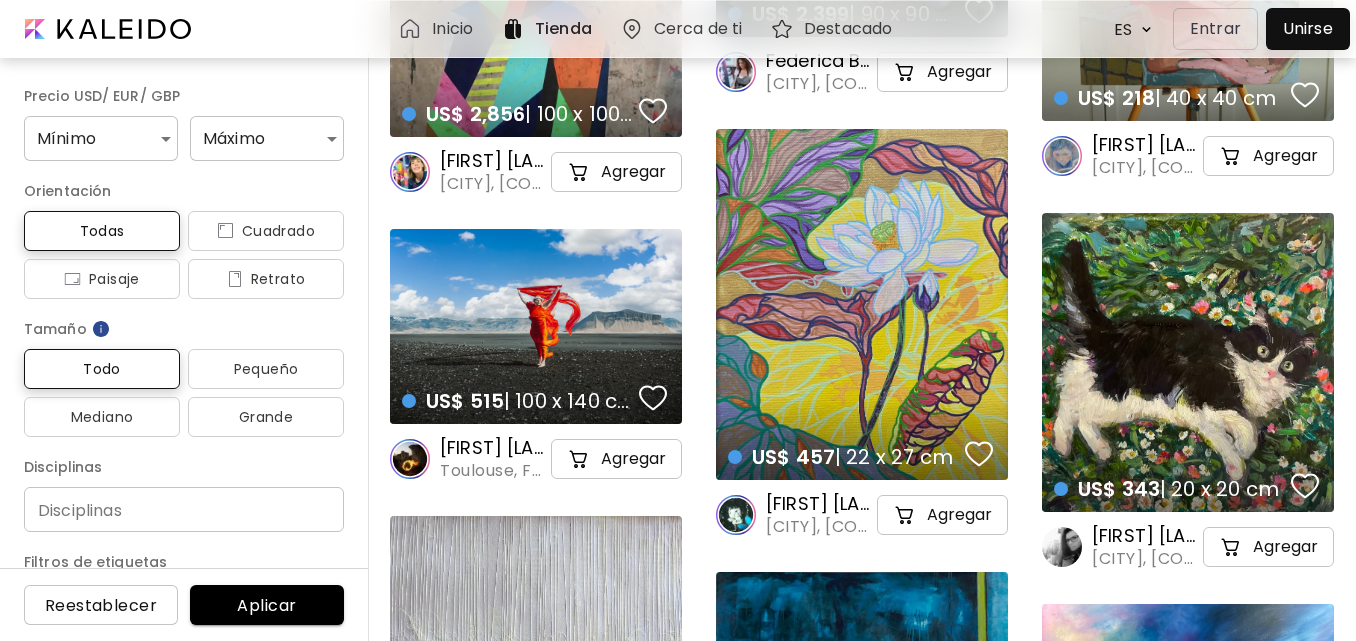 click on "Inicio" at bounding box center (452, 29) 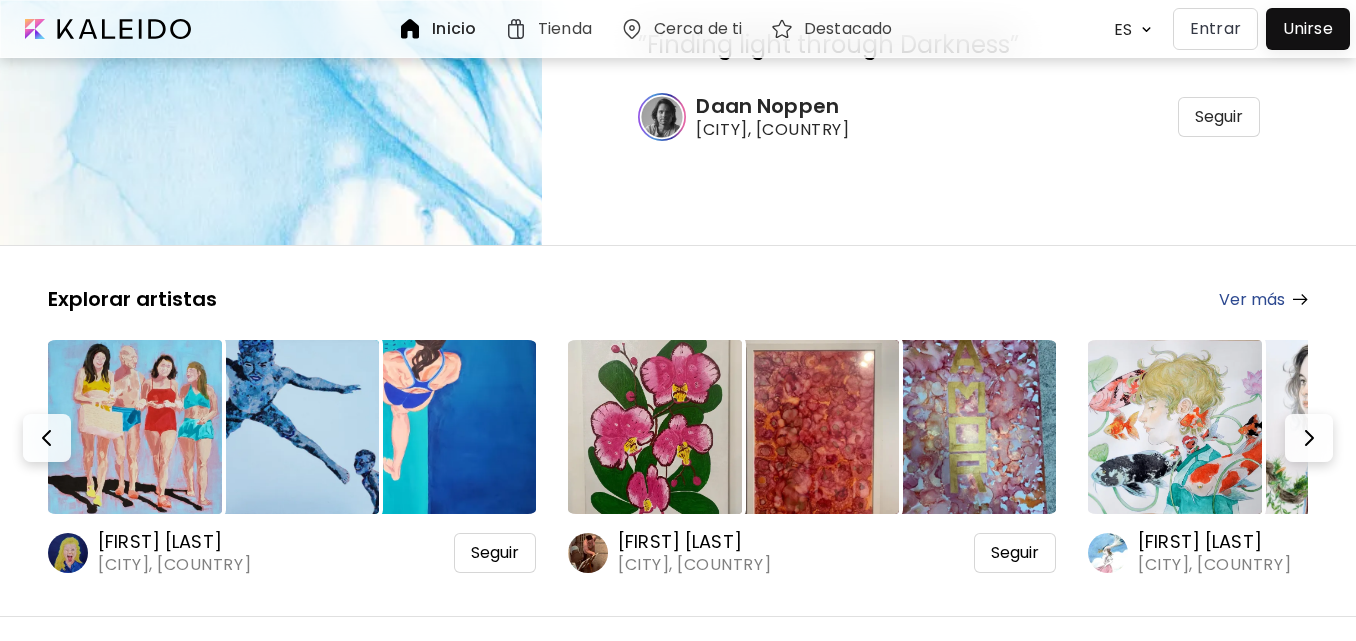 scroll, scrollTop: 0, scrollLeft: 0, axis: both 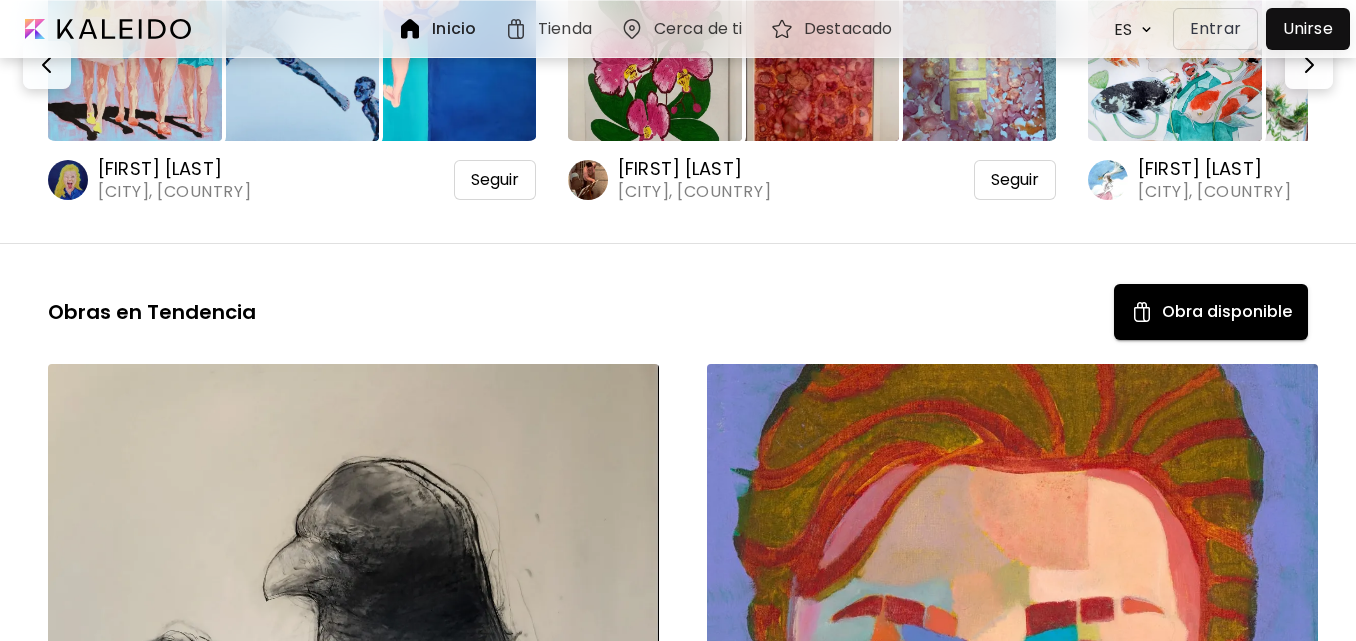 click at bounding box center (135, 54) 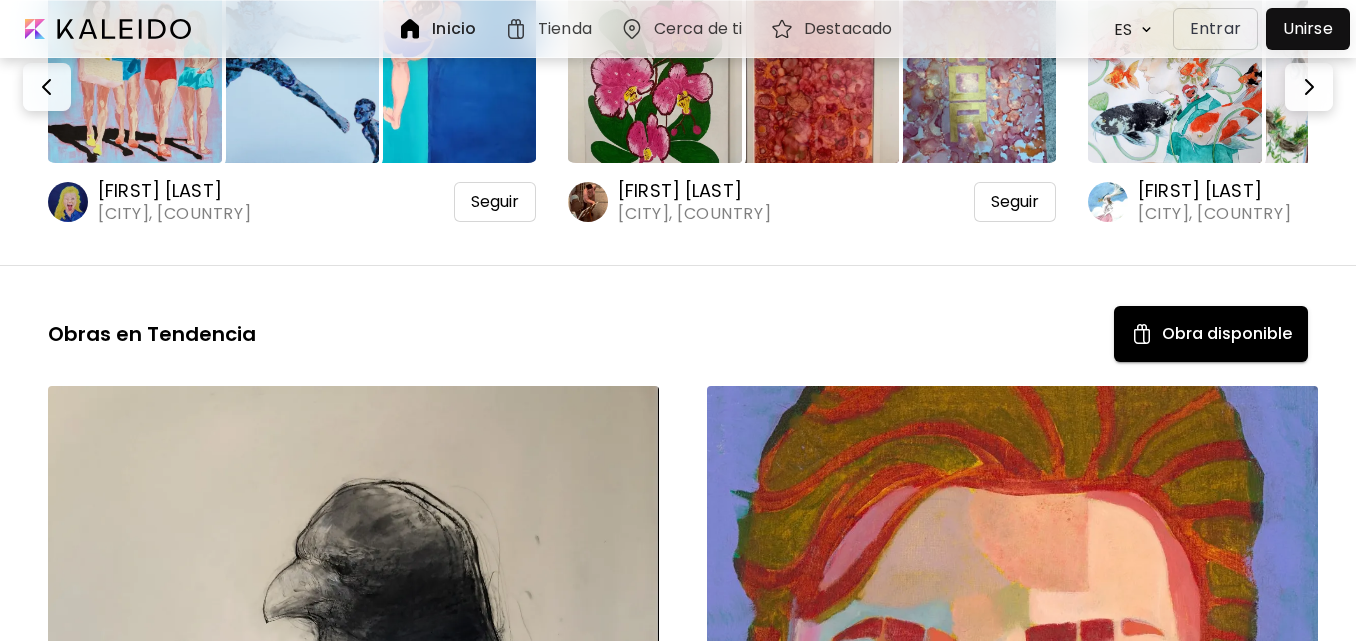 scroll, scrollTop: 0, scrollLeft: 0, axis: both 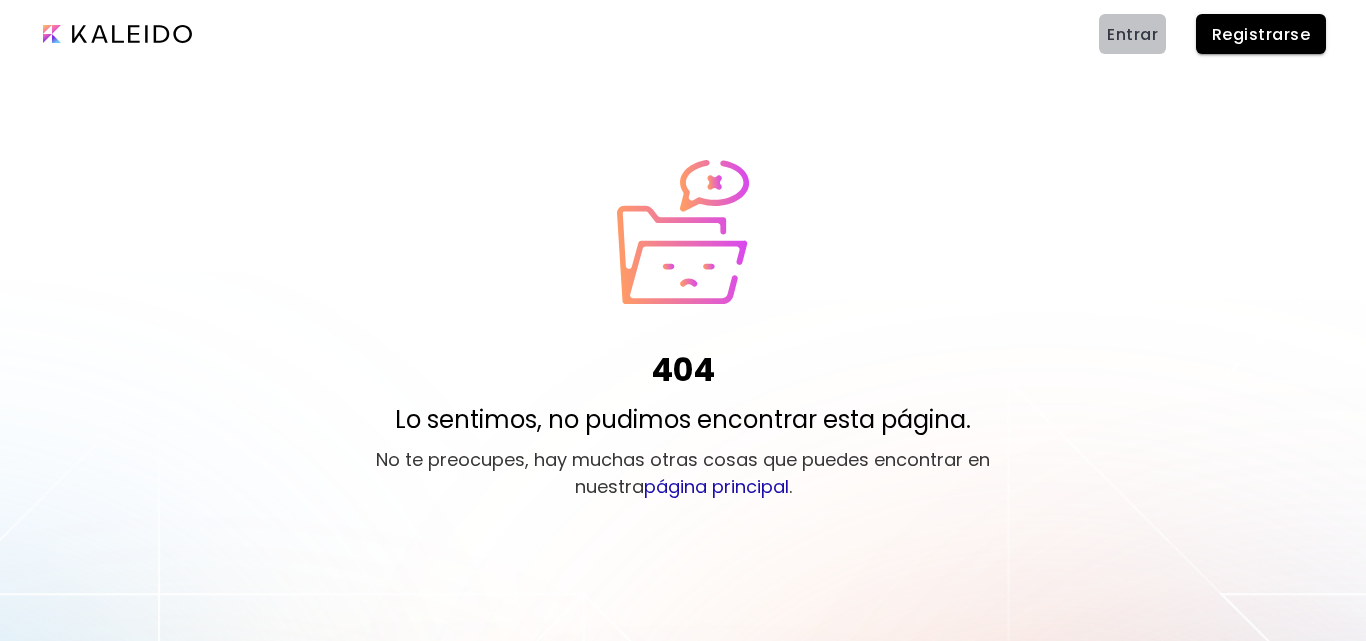 click on "Entrar" at bounding box center (1132, 34) 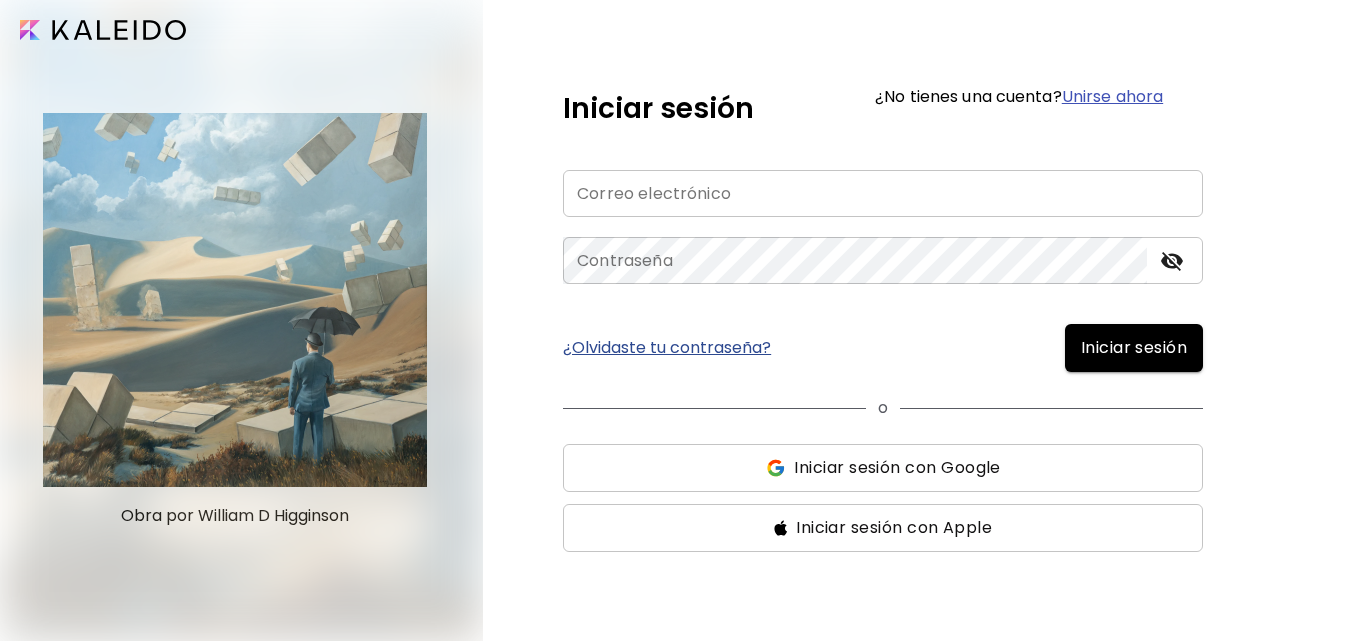 click at bounding box center (883, 193) 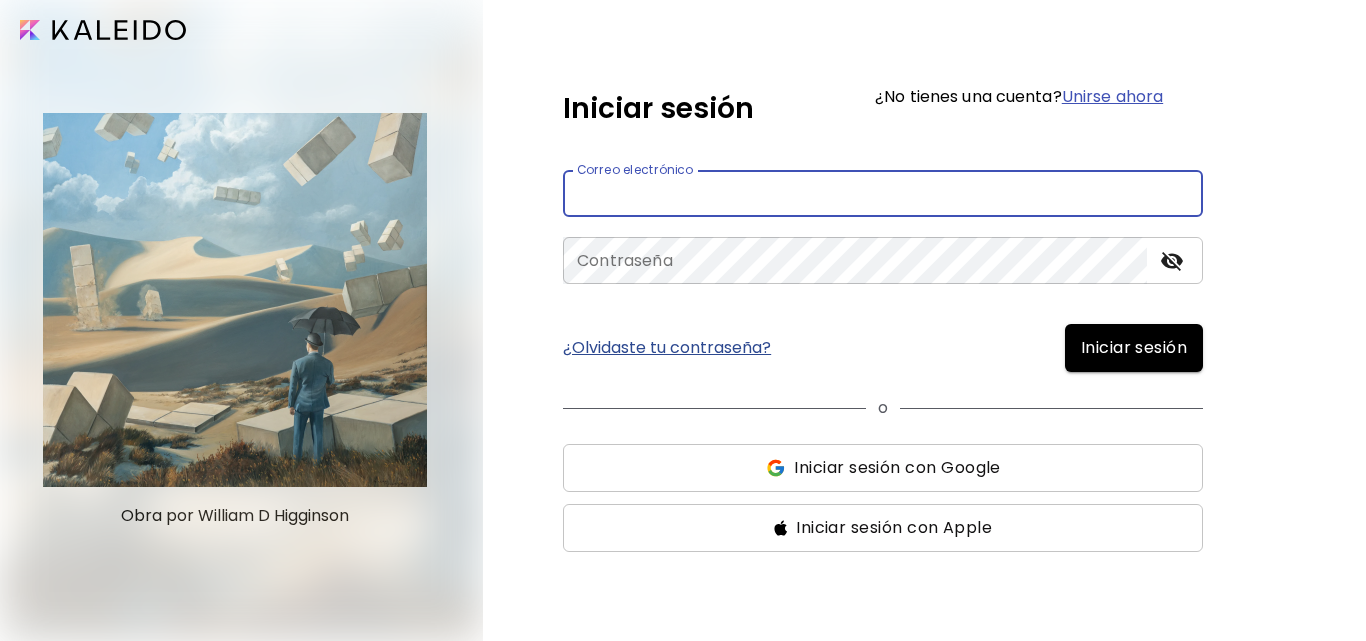 type on "**********" 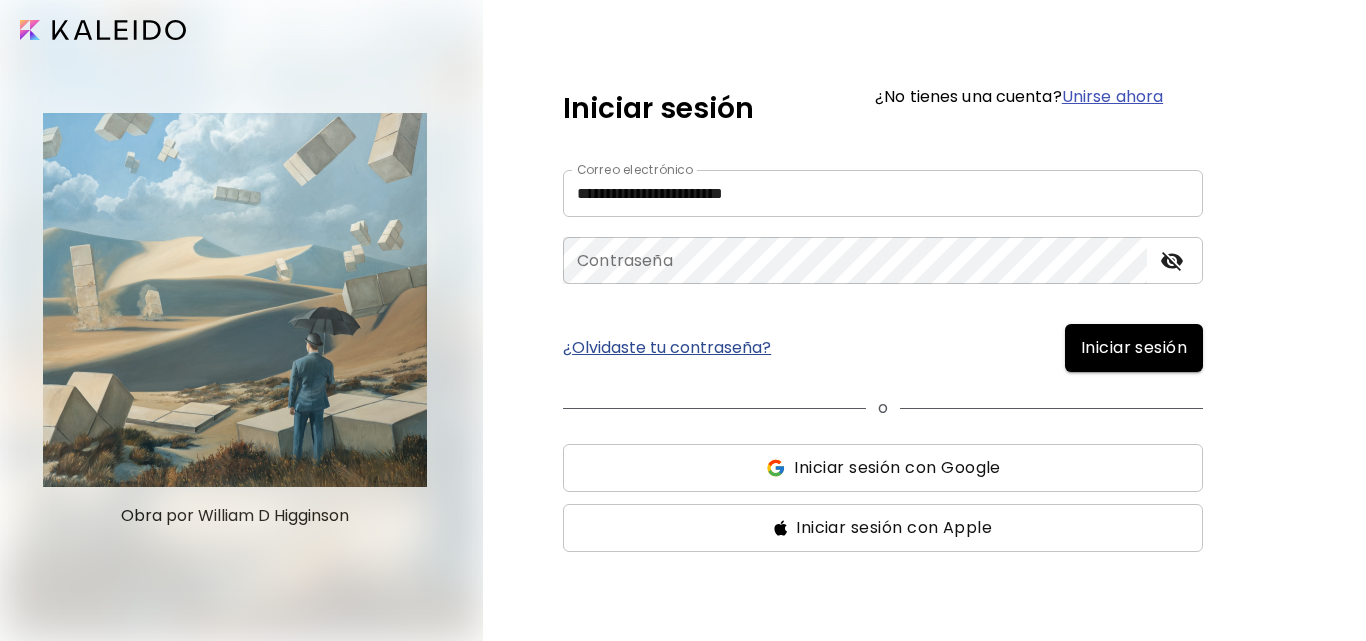 click on "¿Olvidaste tu contraseña?" at bounding box center [667, 348] 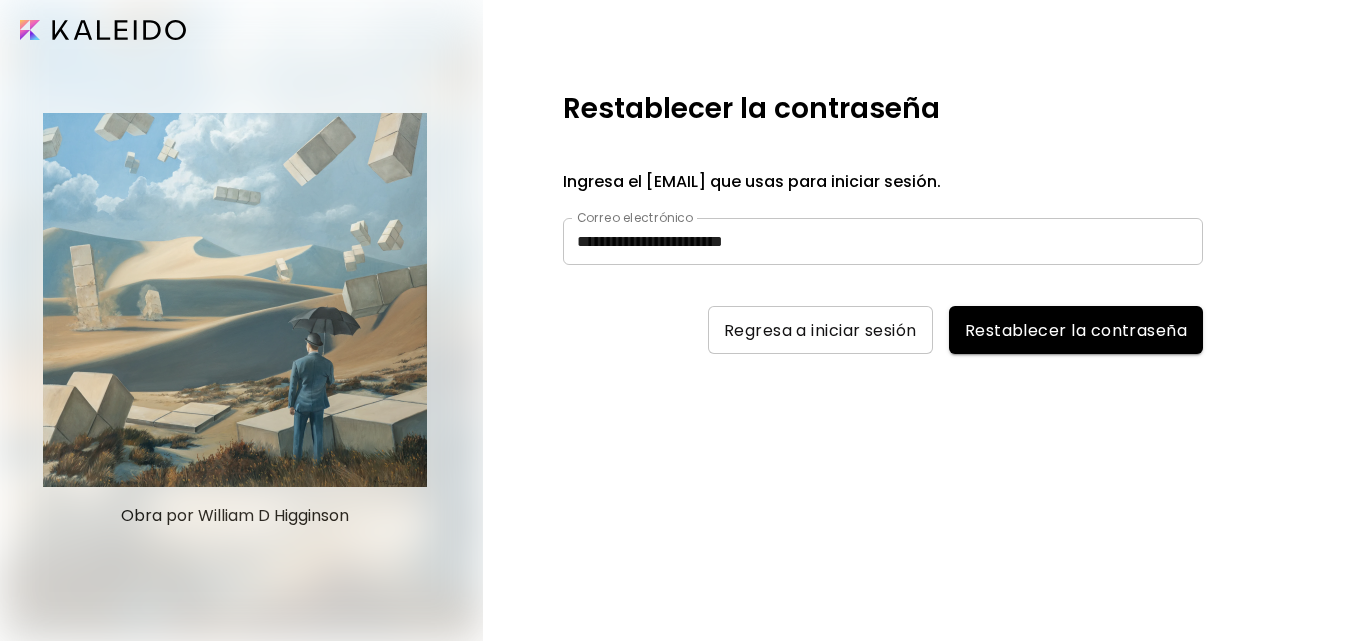 click on "Restablecer la contraseña" at bounding box center [1076, 330] 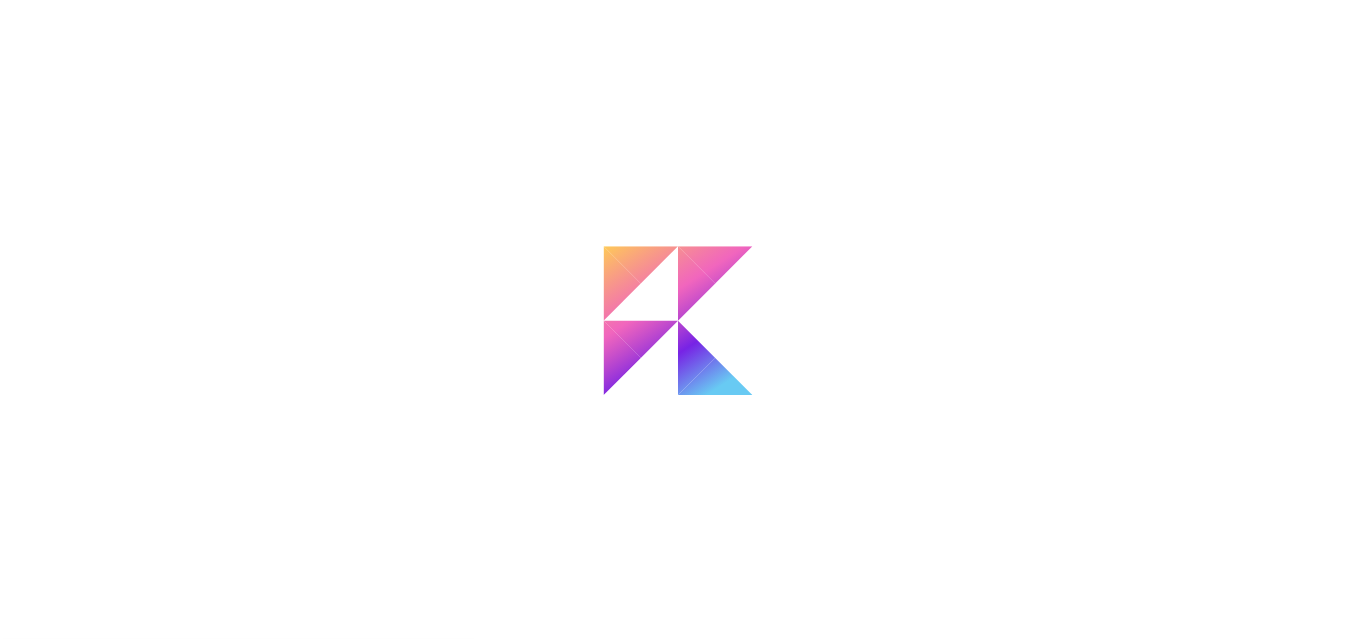 scroll, scrollTop: 0, scrollLeft: 0, axis: both 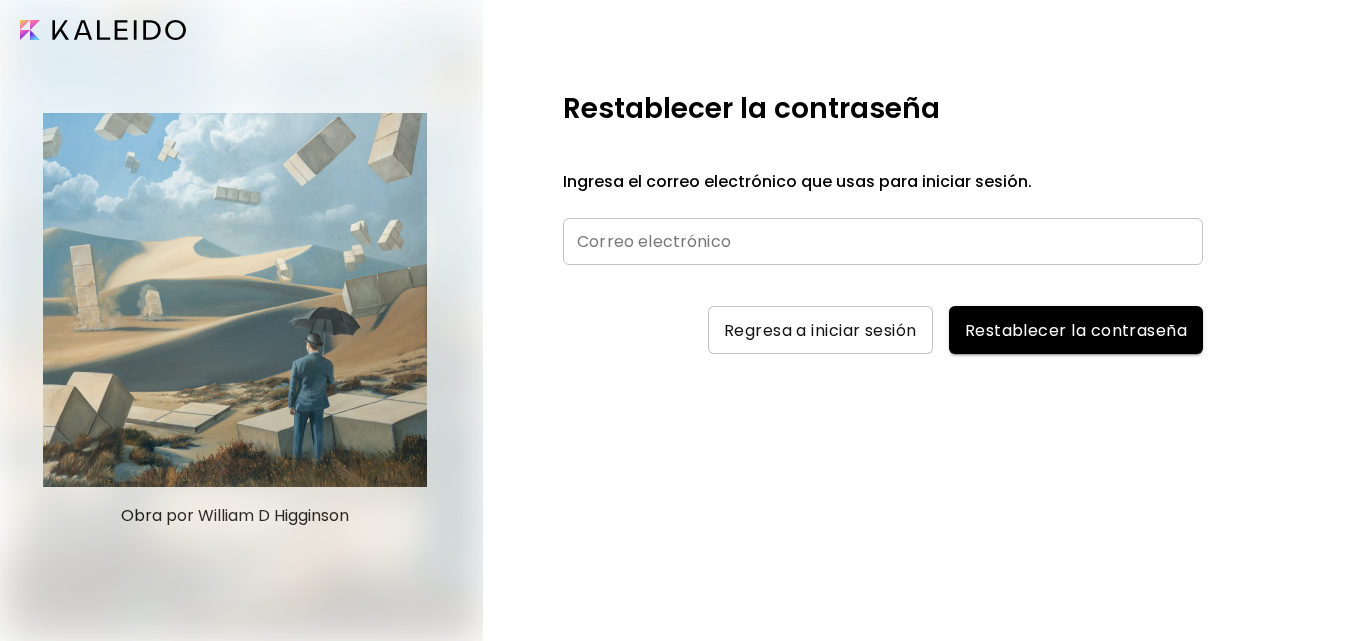click at bounding box center [883, 241] 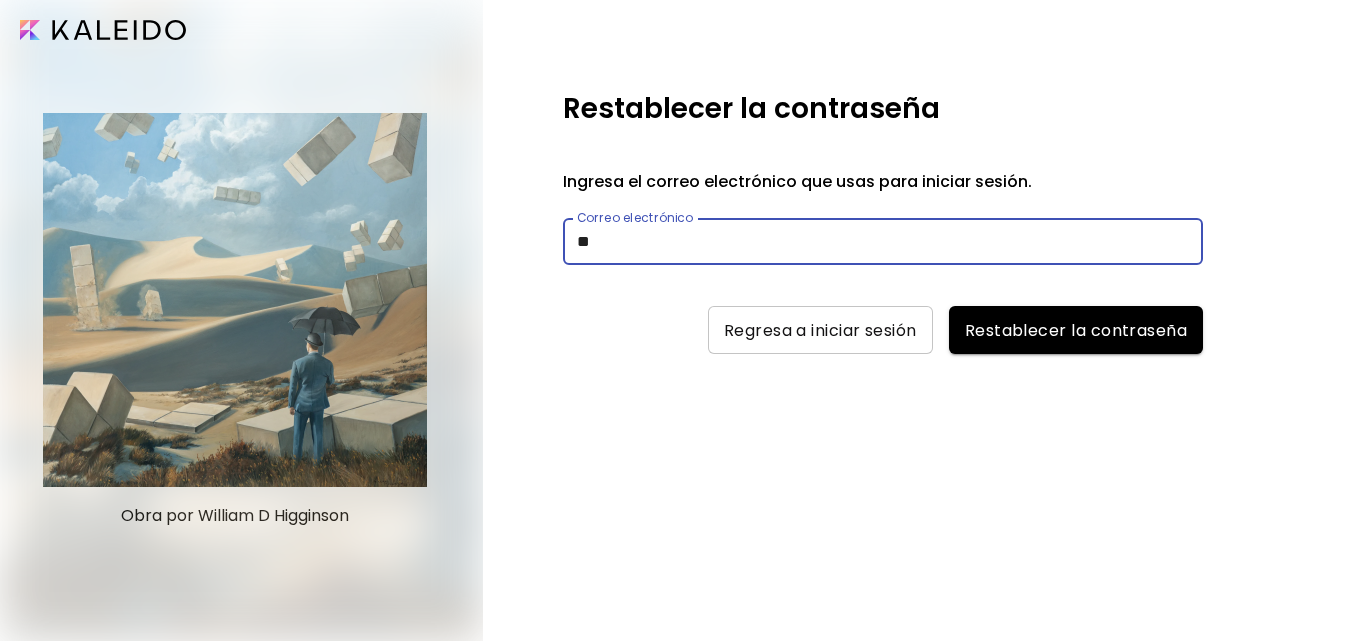 type on "*" 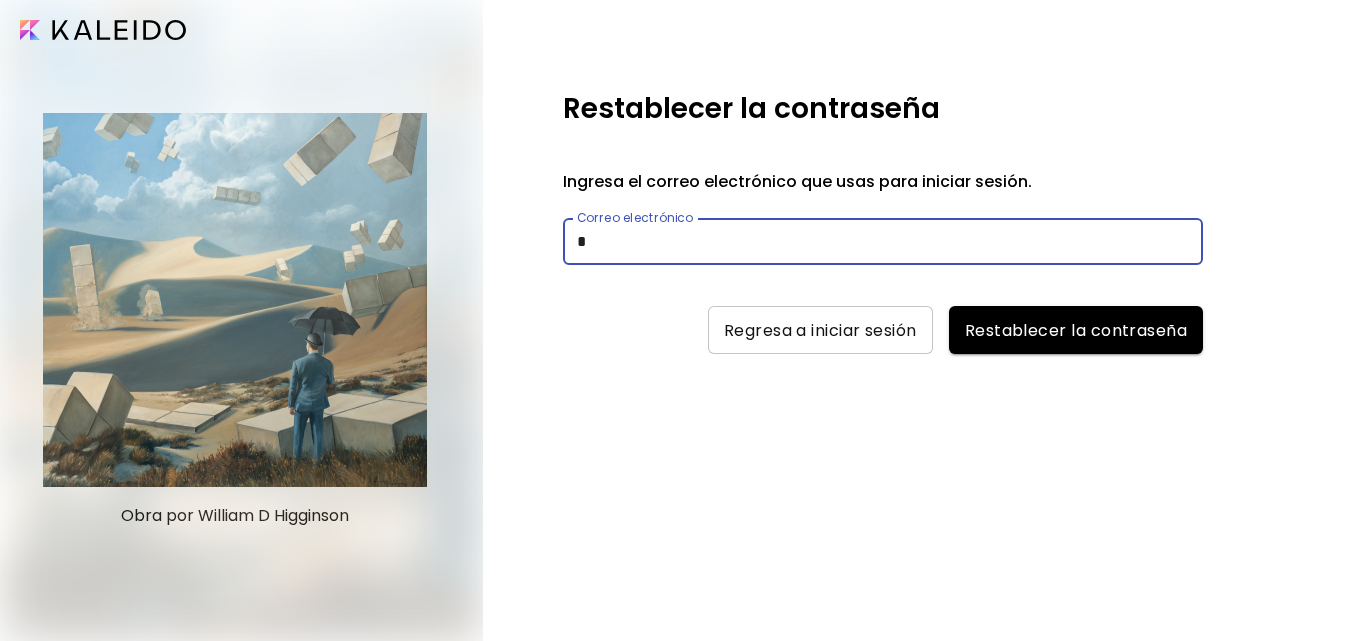 type 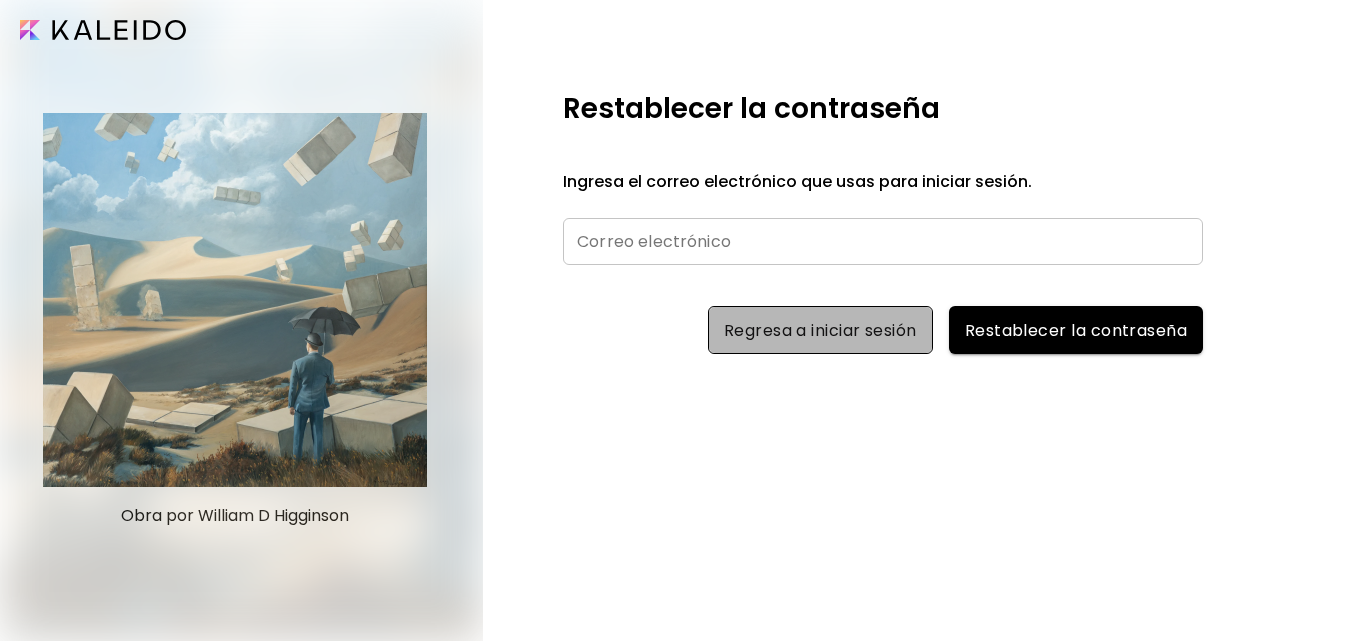 click on "Regresa a iniciar sesión" at bounding box center [820, 330] 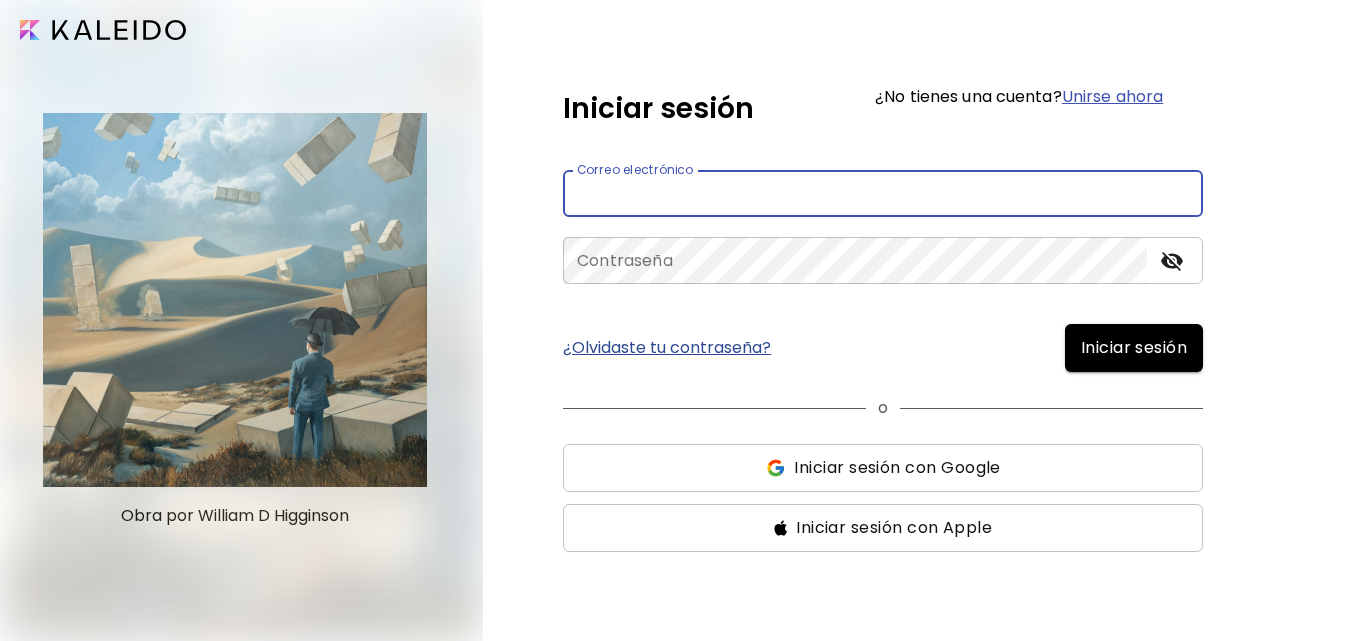 click at bounding box center (883, 193) 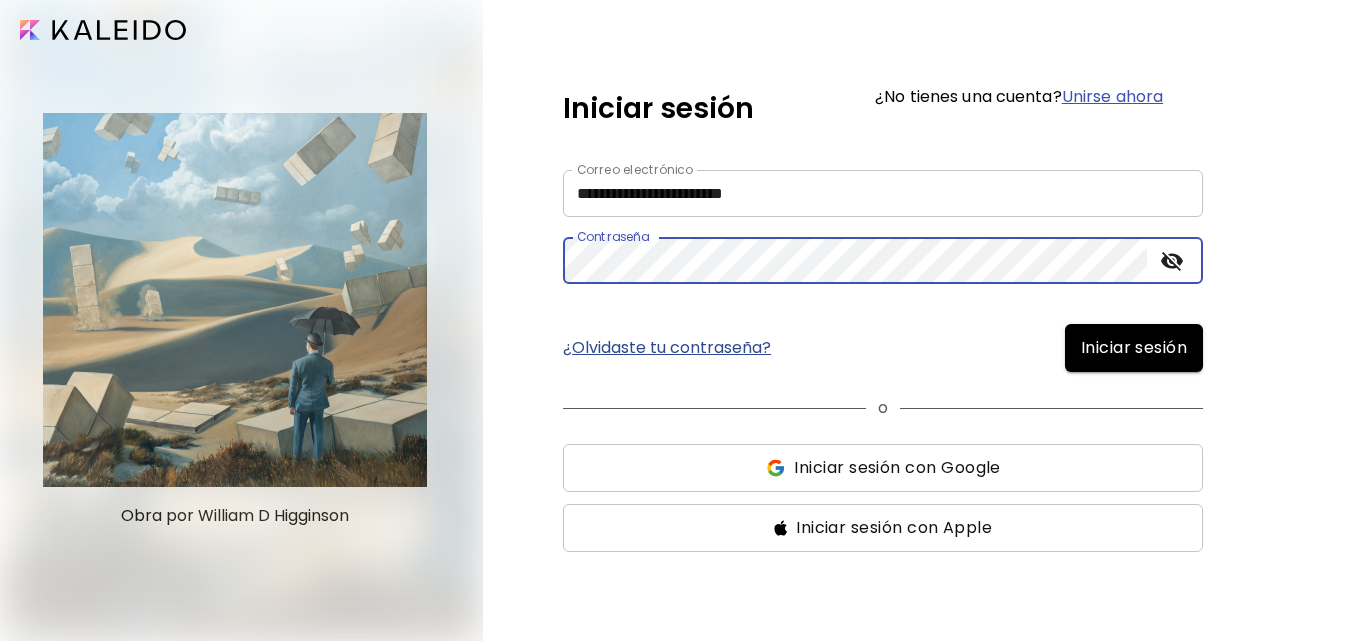 click on "Iniciar sesión" at bounding box center [1134, 348] 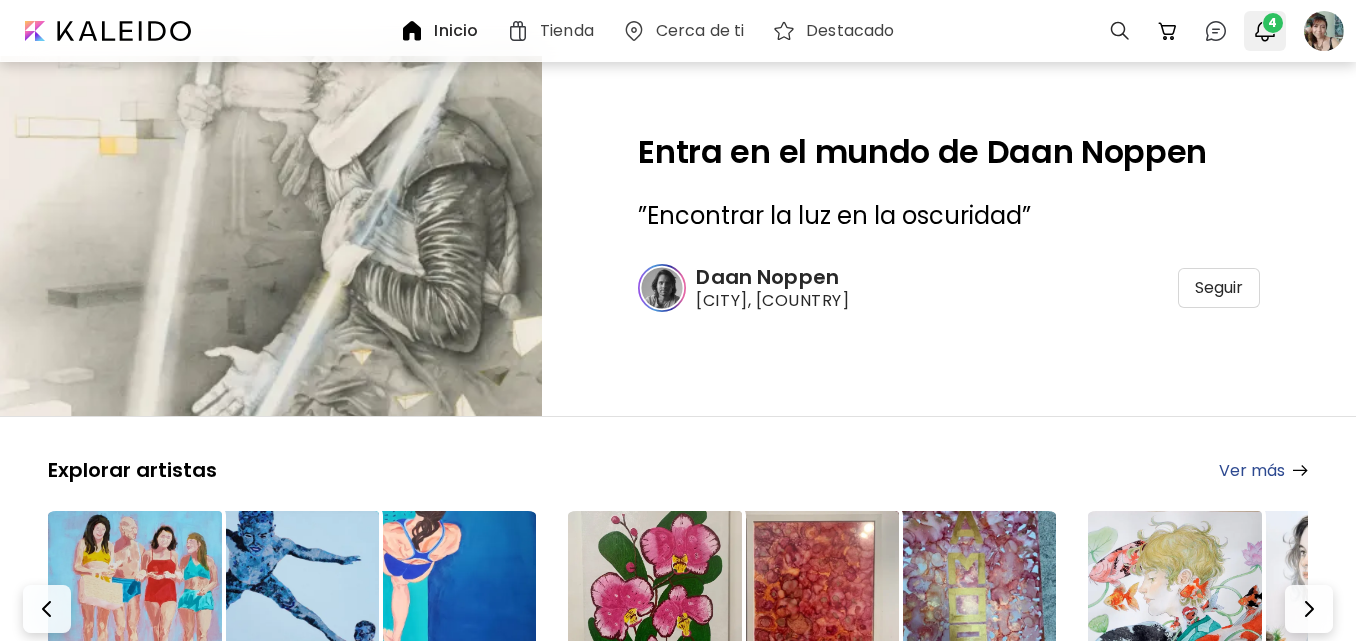 click on "4" at bounding box center (1273, 23) 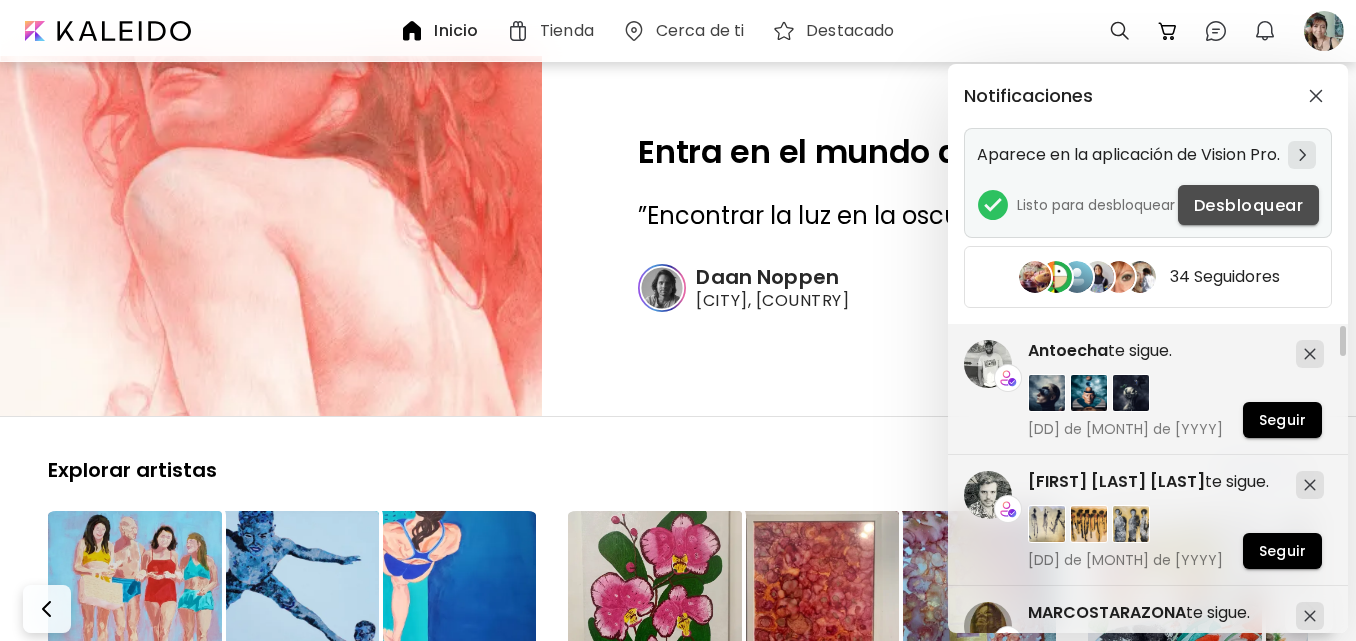 click on "Desbloquear" at bounding box center (1248, 205) 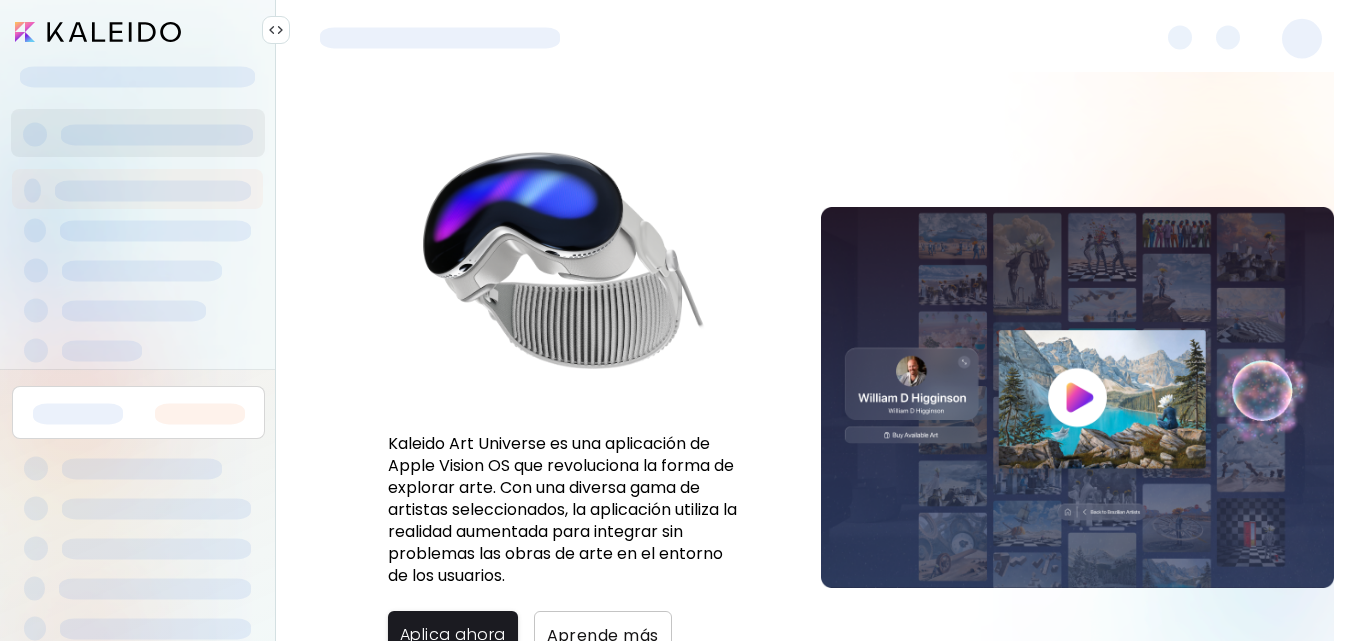 click at bounding box center (98, 32) 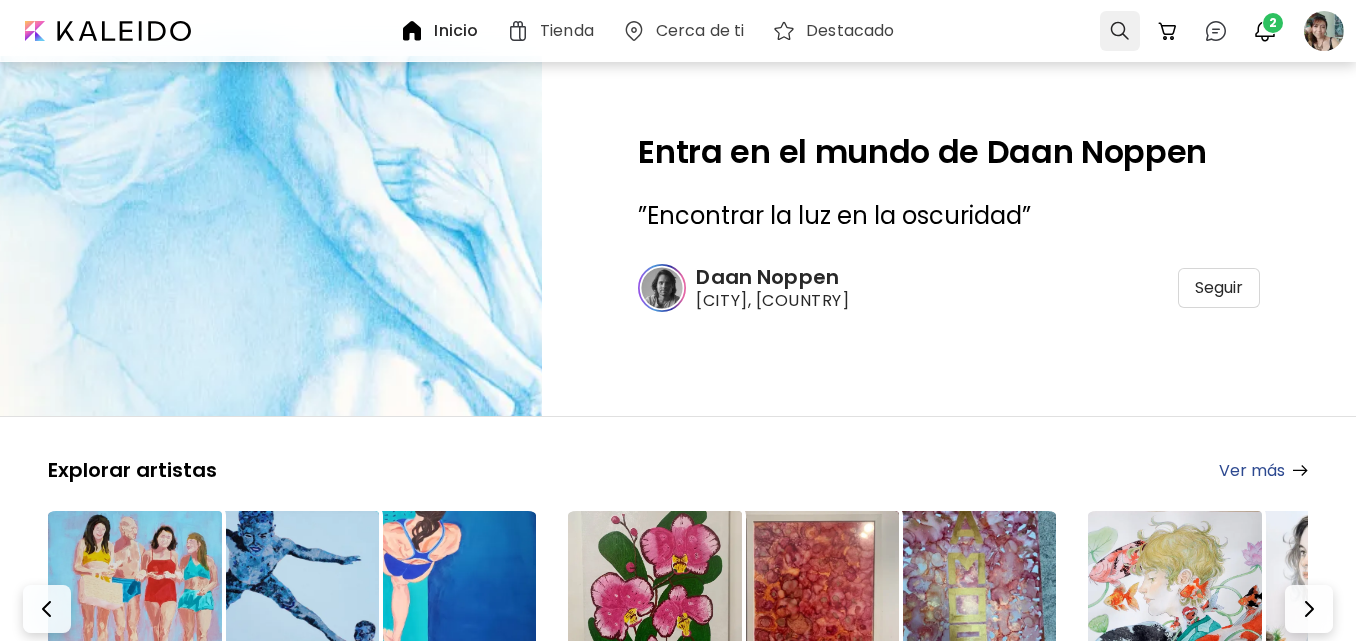 click at bounding box center [1120, 31] 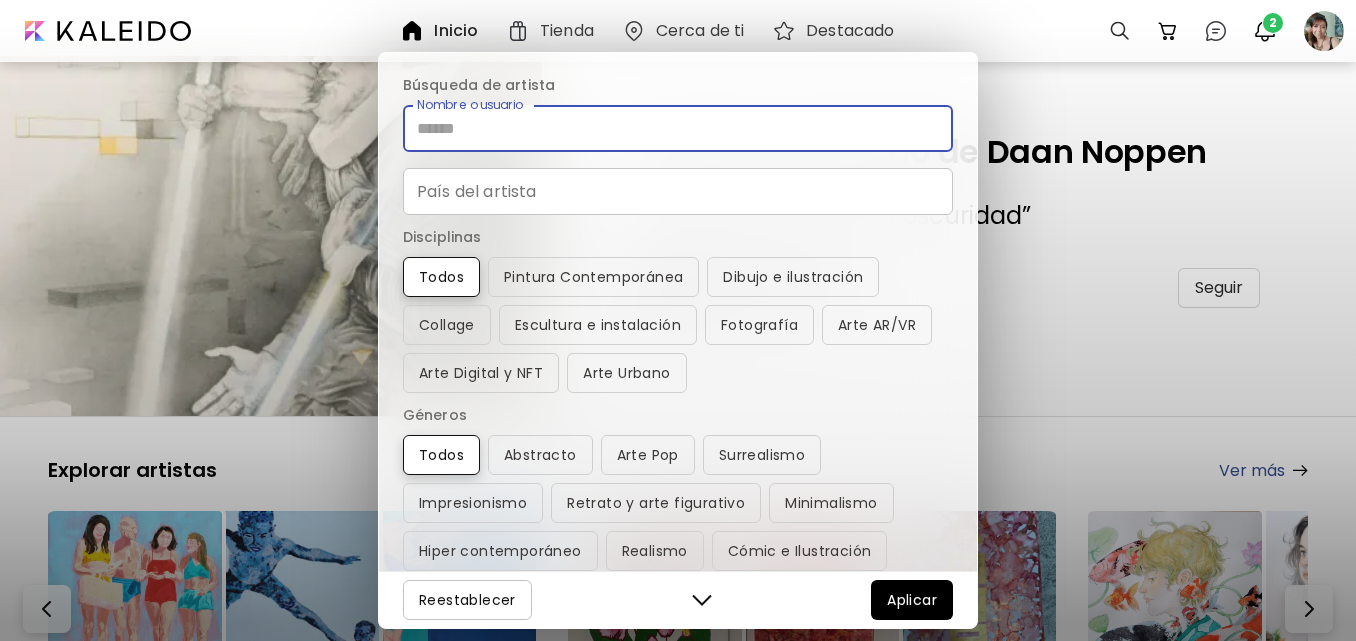 click on "Nombre o usuario" at bounding box center (678, 128) 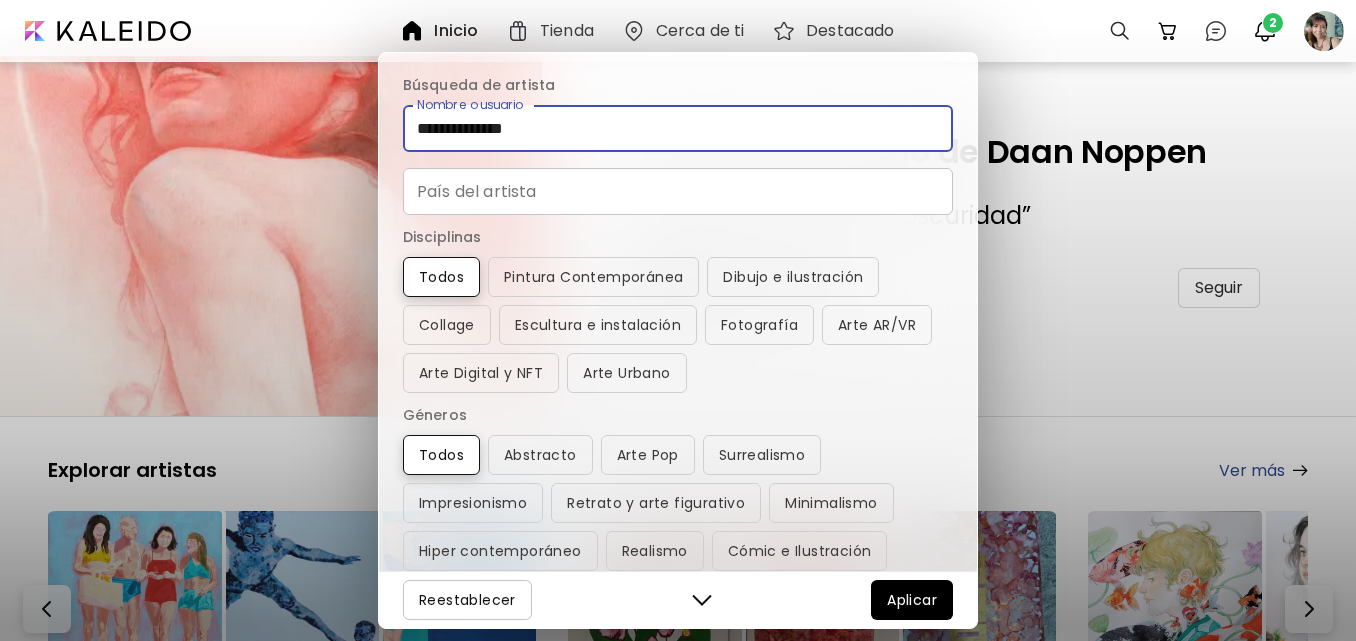 type on "**********" 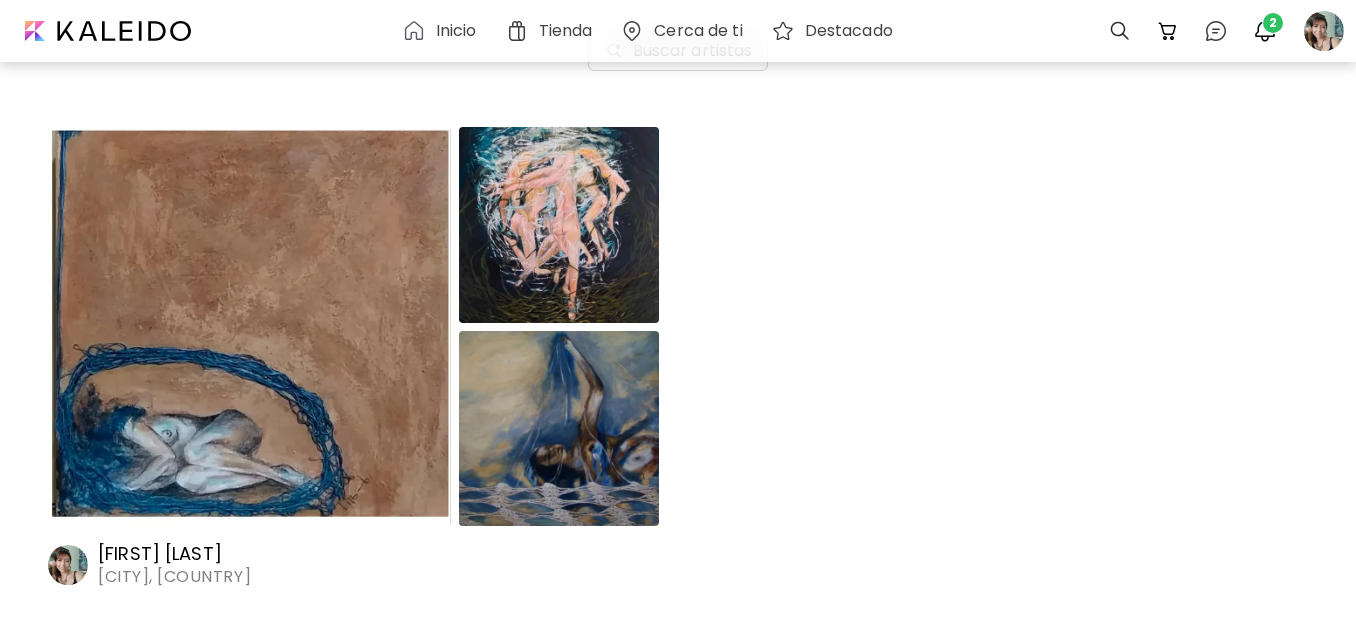 scroll, scrollTop: 176, scrollLeft: 0, axis: vertical 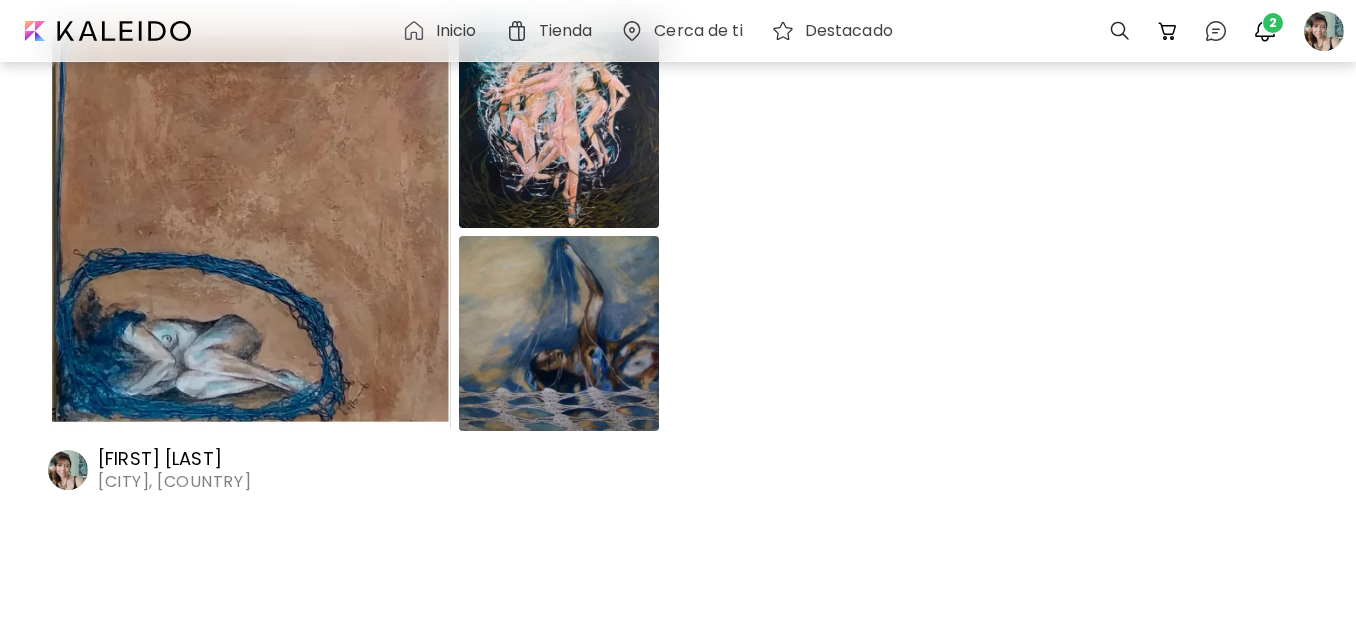 click on "[FIRST] [LAST]" at bounding box center (195, 459) 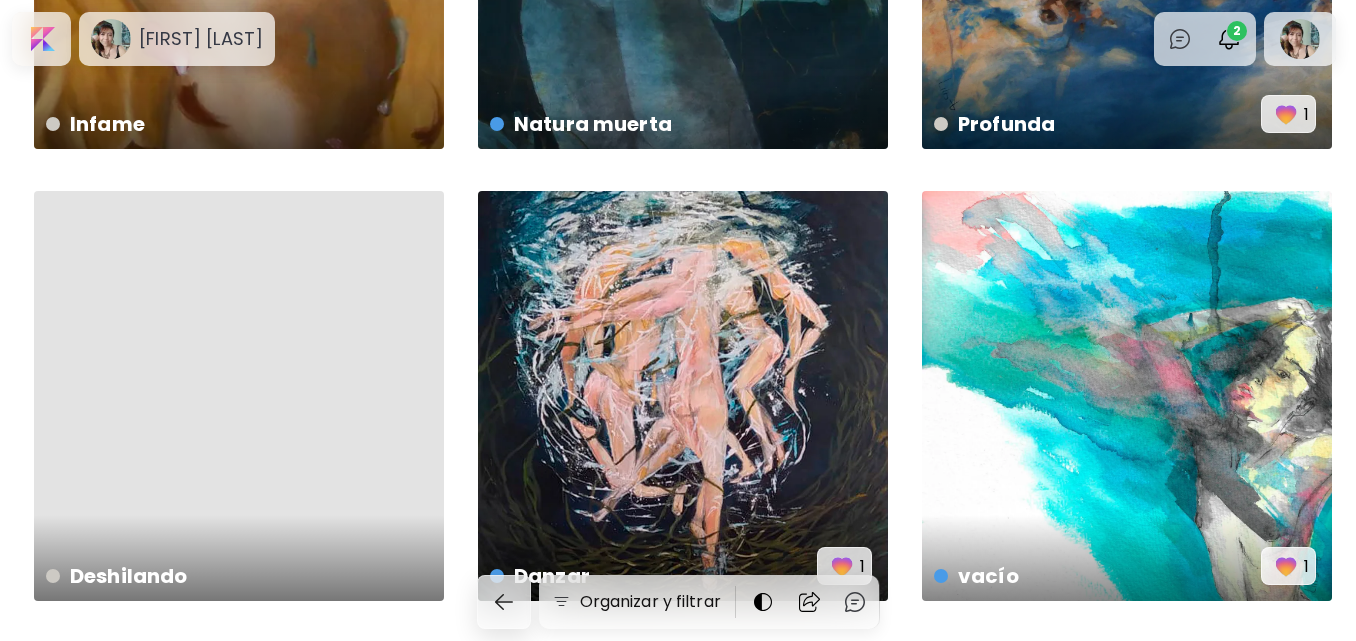 scroll, scrollTop: 0, scrollLeft: 0, axis: both 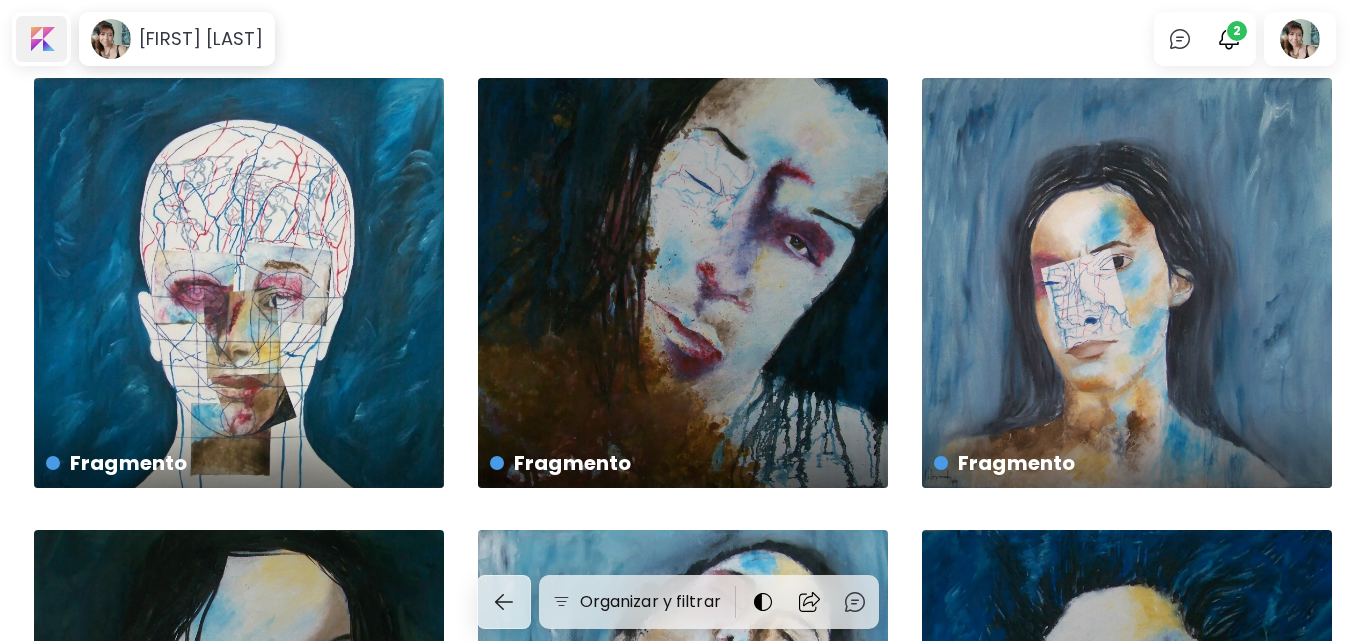 click at bounding box center [41, 39] 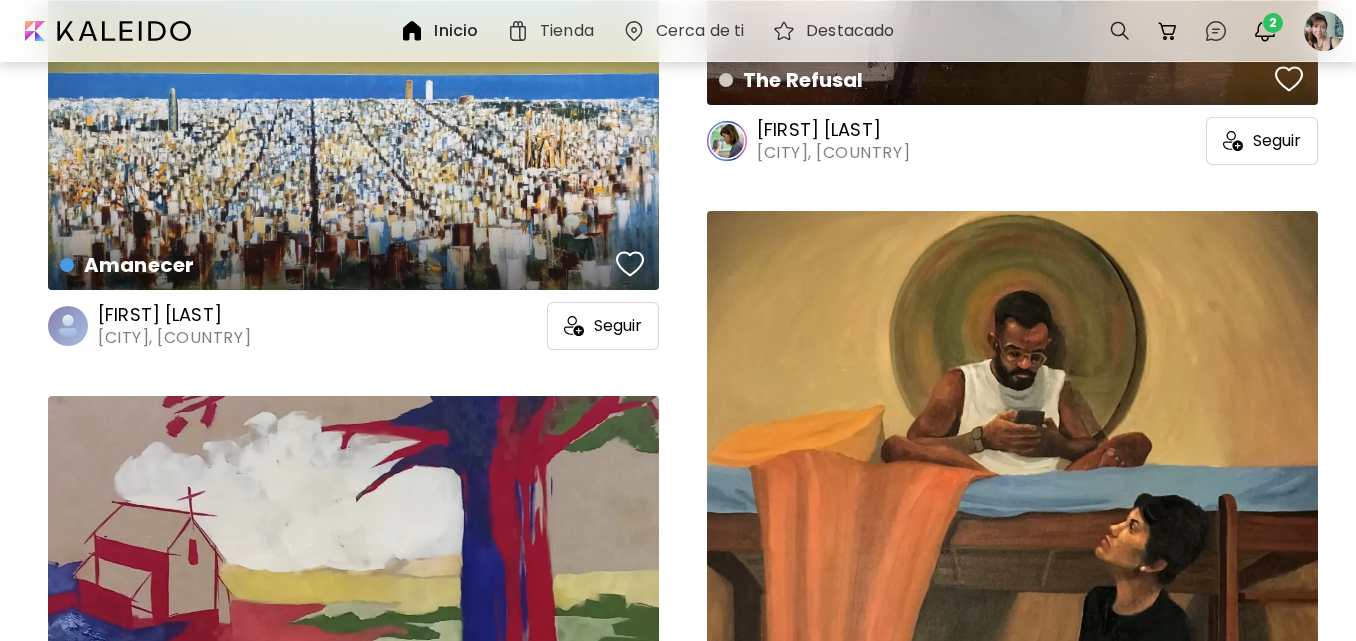 scroll, scrollTop: 11213, scrollLeft: 0, axis: vertical 